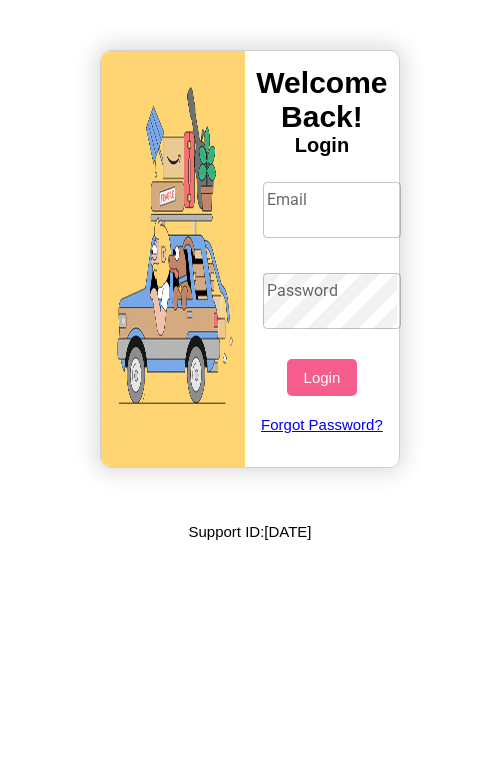 scroll, scrollTop: 0, scrollLeft: 0, axis: both 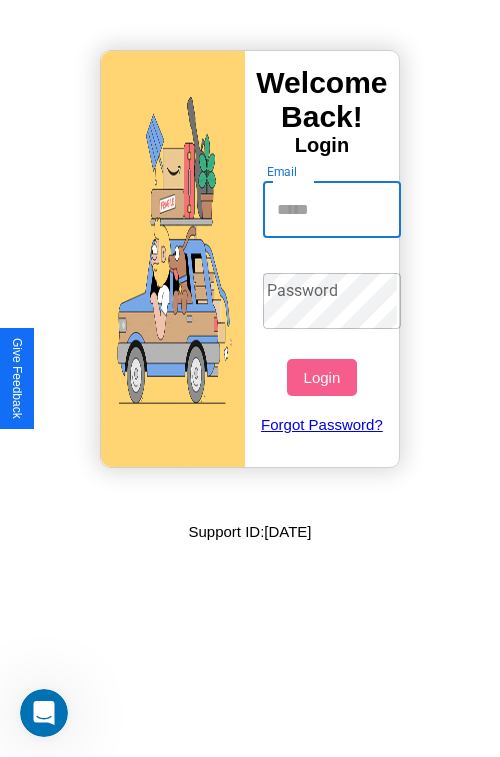 click on "Email" at bounding box center (332, 210) 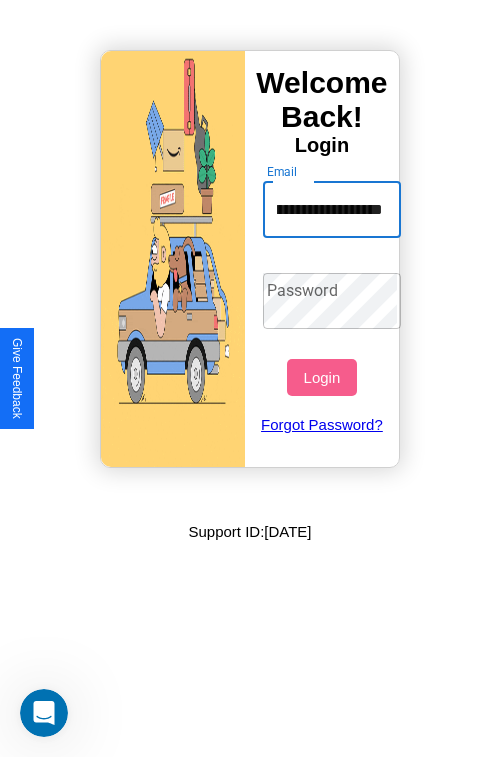 scroll, scrollTop: 0, scrollLeft: 92, axis: horizontal 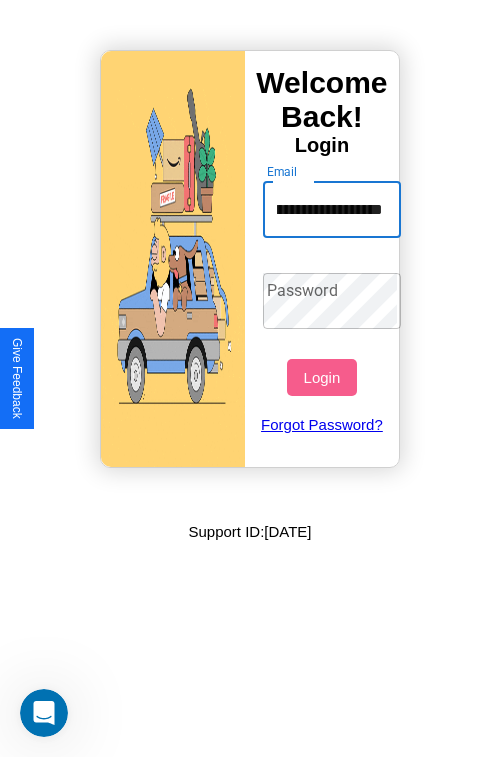 type on "**********" 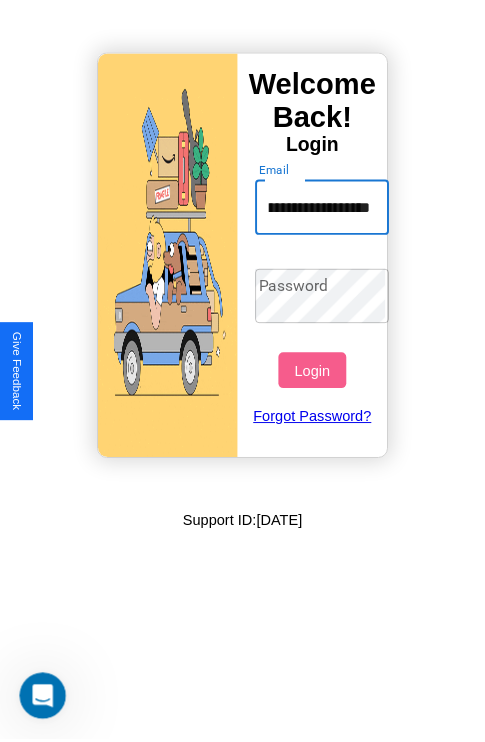 scroll, scrollTop: 0, scrollLeft: 0, axis: both 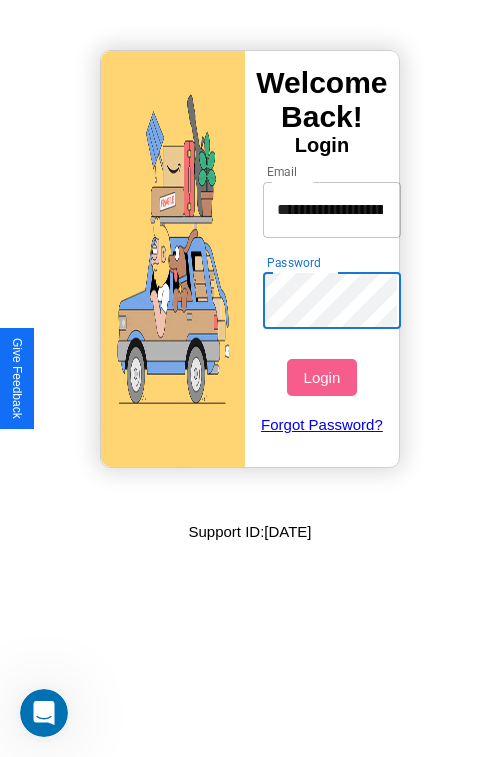 click on "Login" at bounding box center (321, 377) 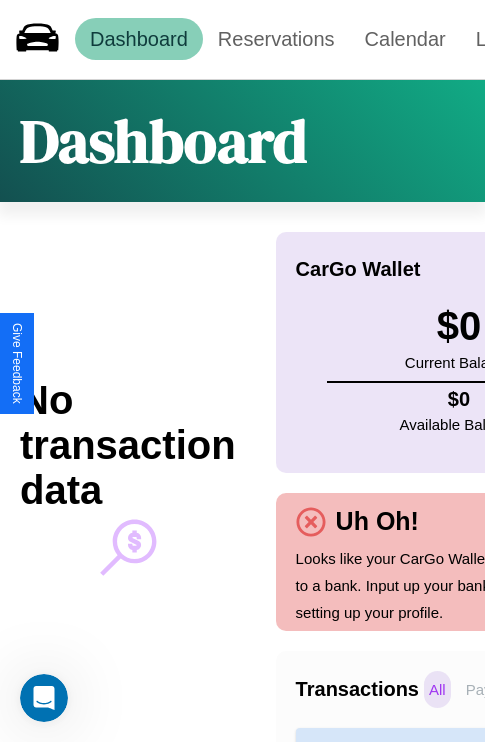 scroll, scrollTop: 0, scrollLeft: 0, axis: both 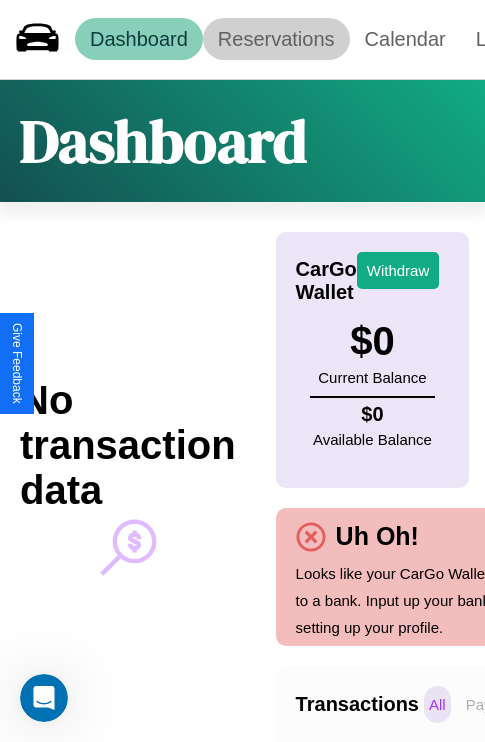 click on "Reservations" at bounding box center (276, 39) 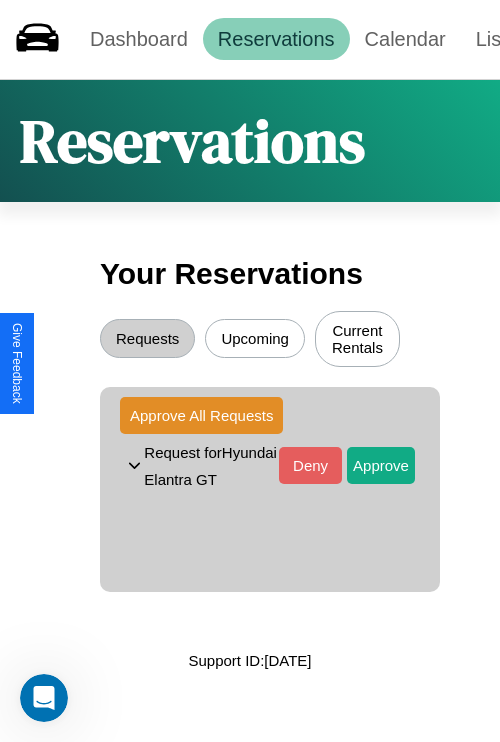 click on "Upcoming" at bounding box center (255, 338) 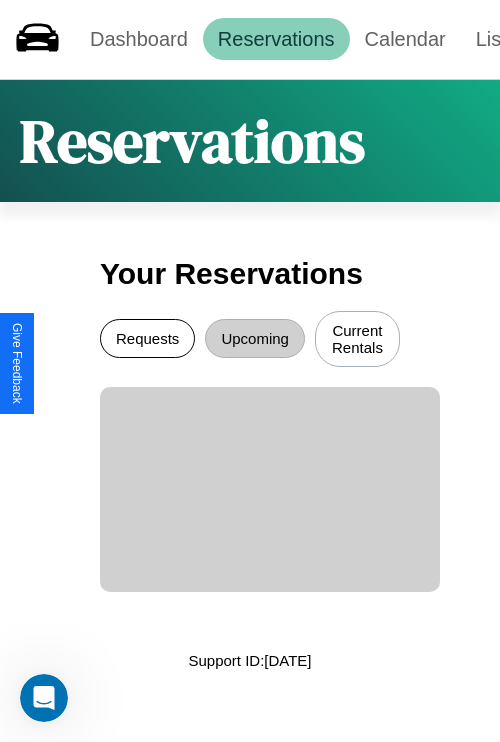 click on "Requests" at bounding box center (147, 338) 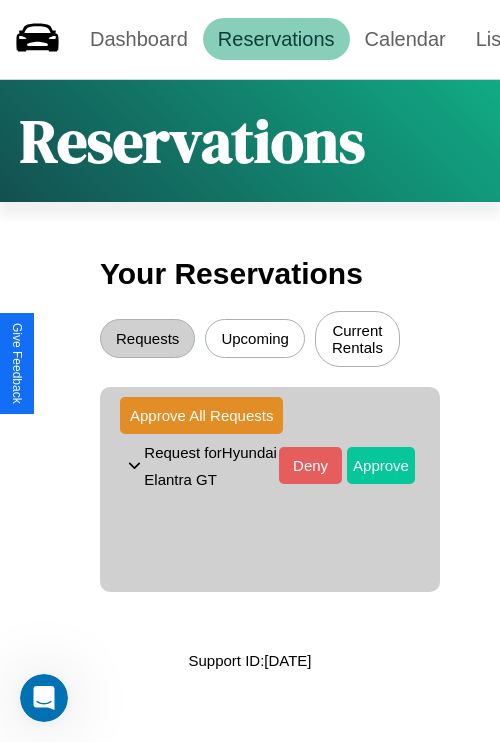 click on "Approve" at bounding box center (381, 465) 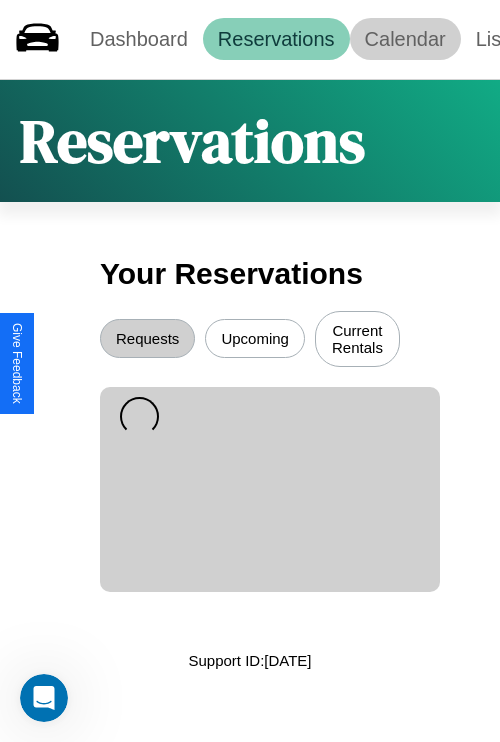 click on "Calendar" at bounding box center [405, 39] 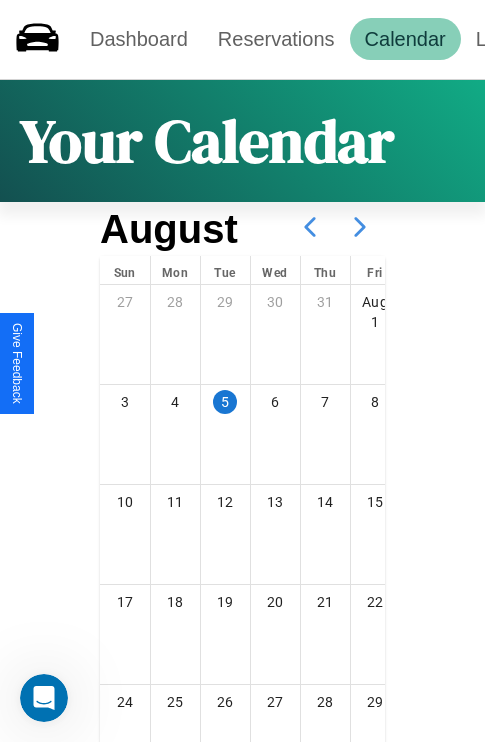 click 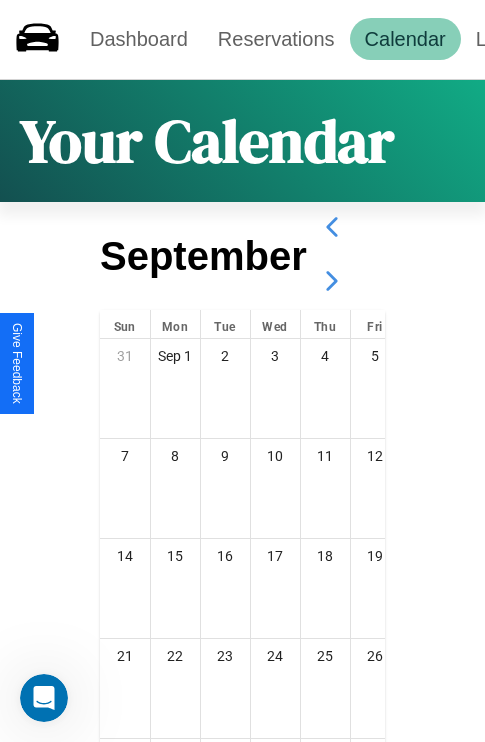 click 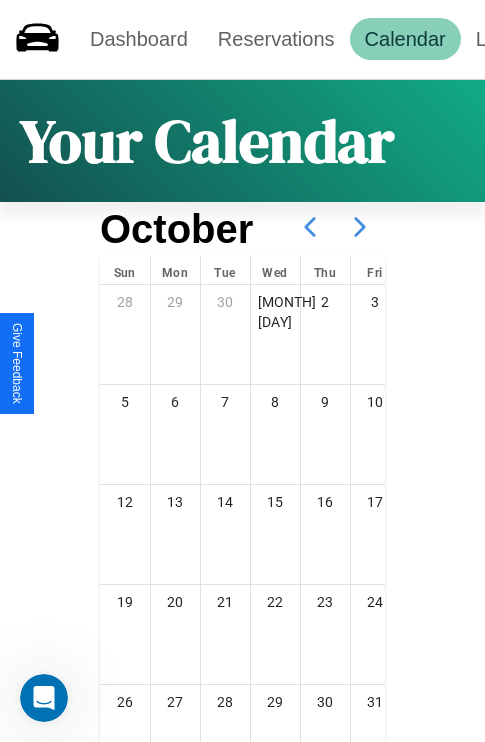 click 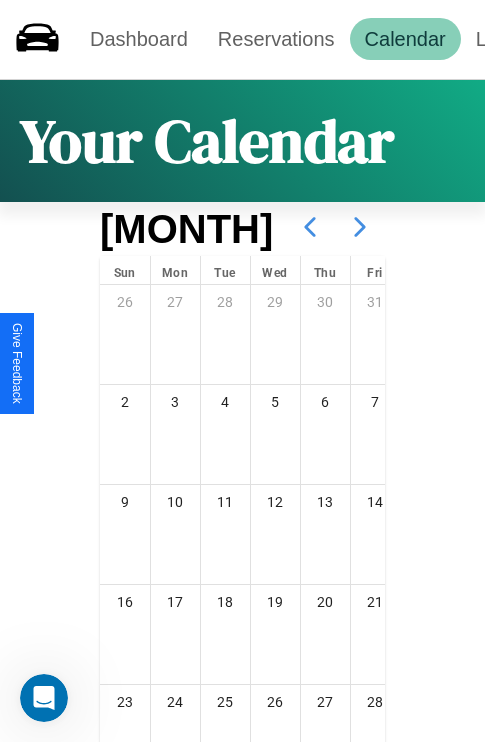 scroll, scrollTop: 296, scrollLeft: 0, axis: vertical 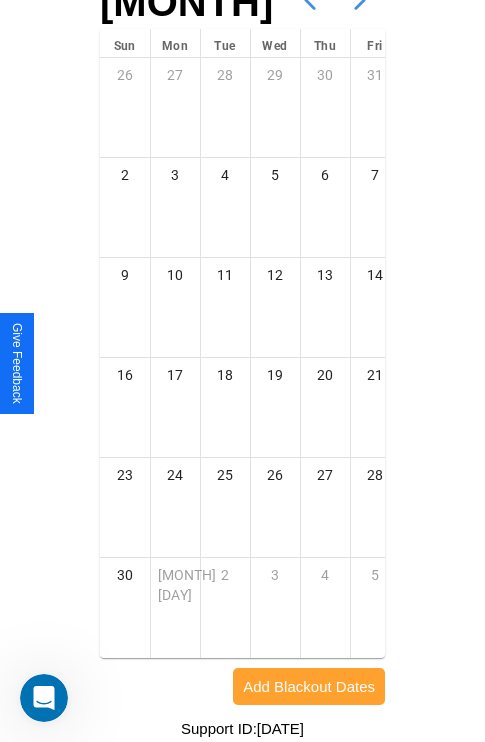 click on "Add Blackout Dates" at bounding box center (309, 686) 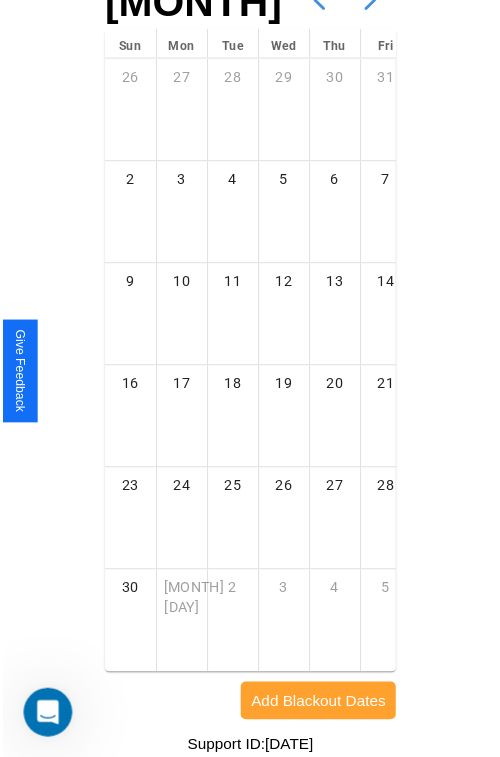 scroll, scrollTop: 281, scrollLeft: 0, axis: vertical 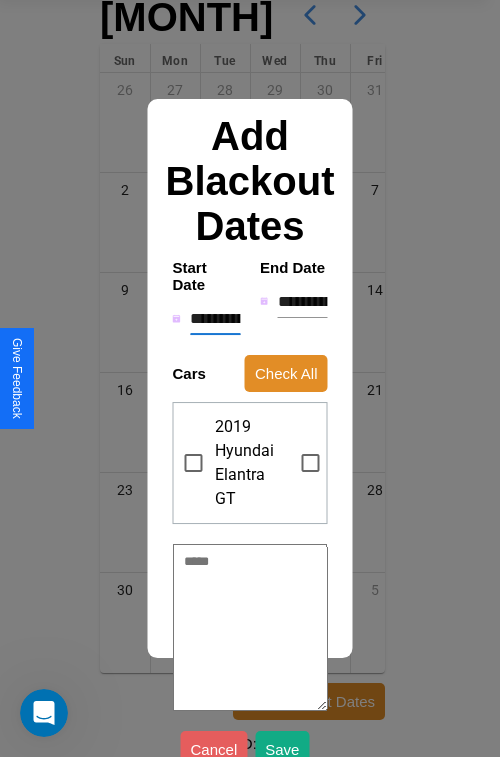 click on "**********" at bounding box center (215, 319) 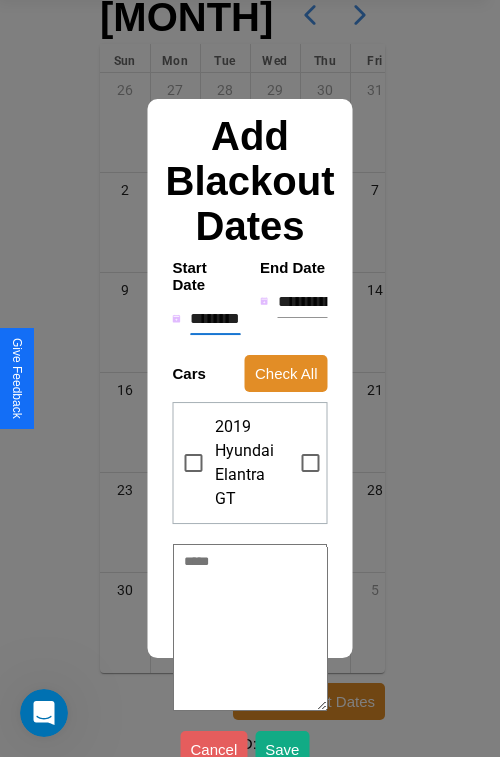 type on "*" 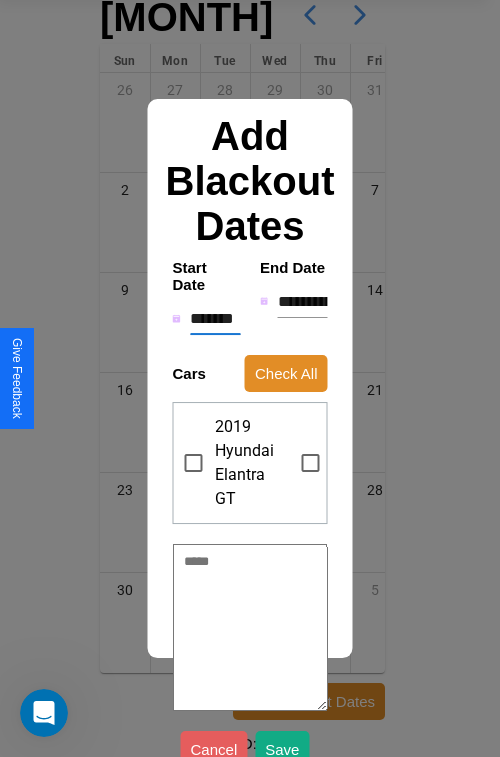 type on "*" 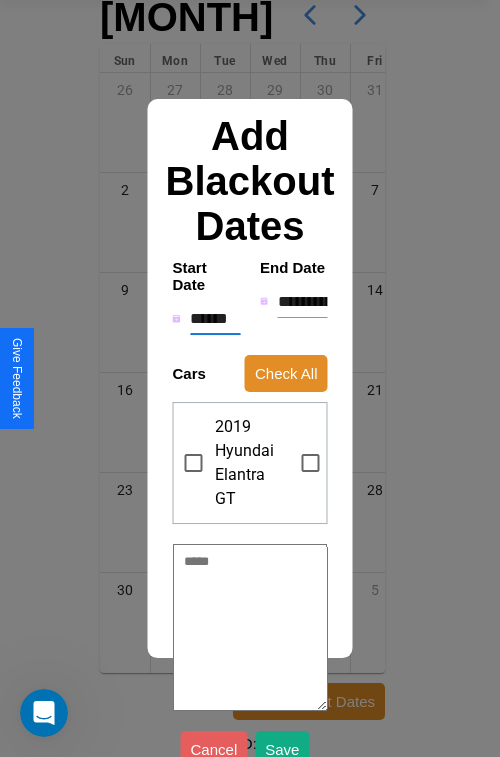 type on "*" 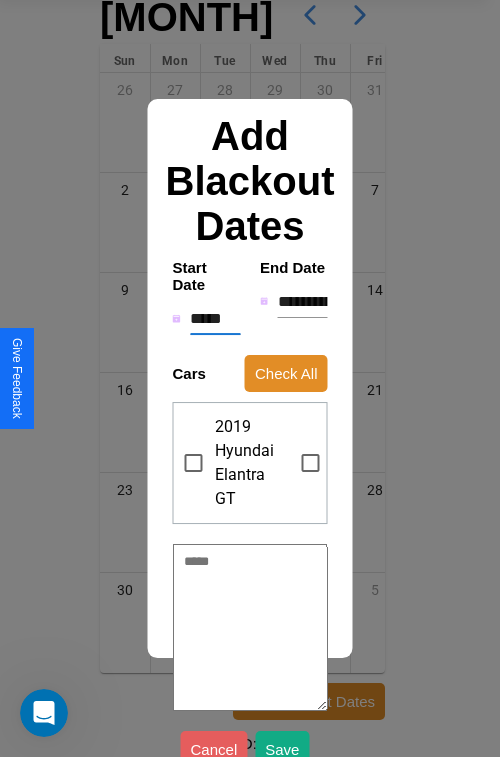 type on "*" 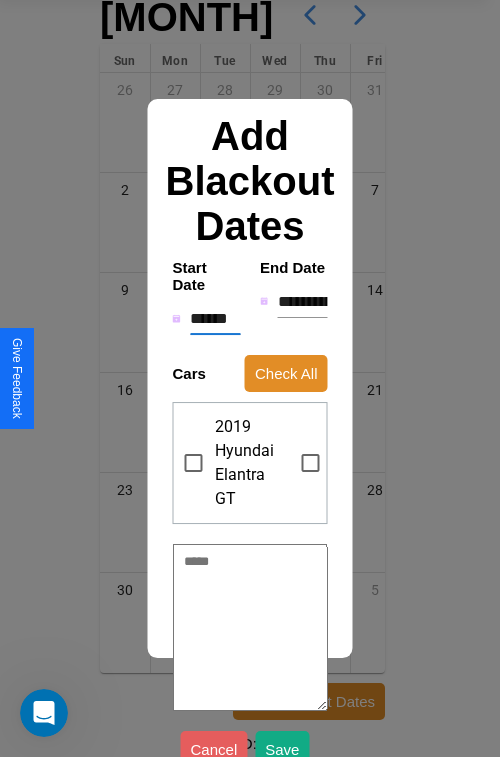 type on "*" 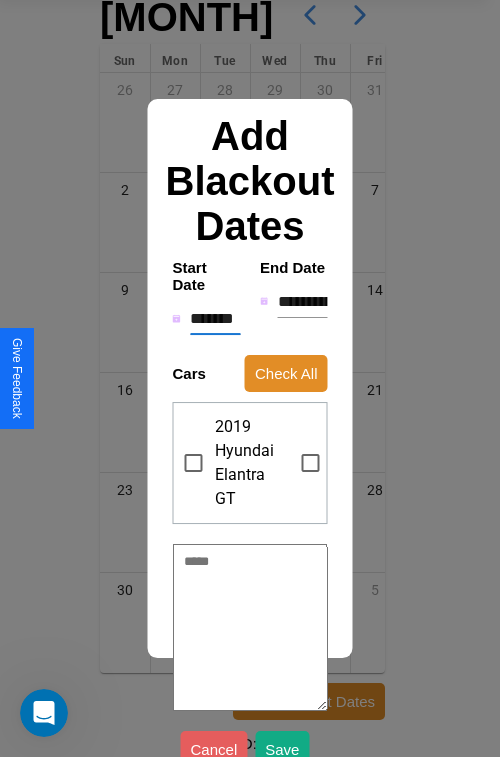 type on "*" 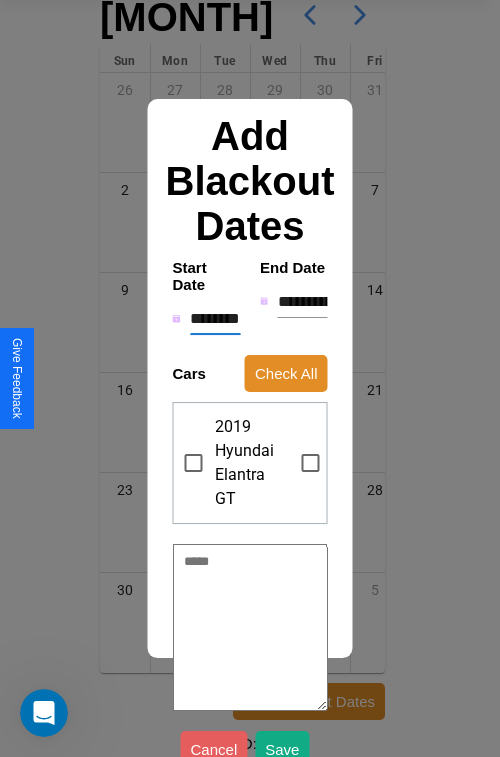 type on "*" 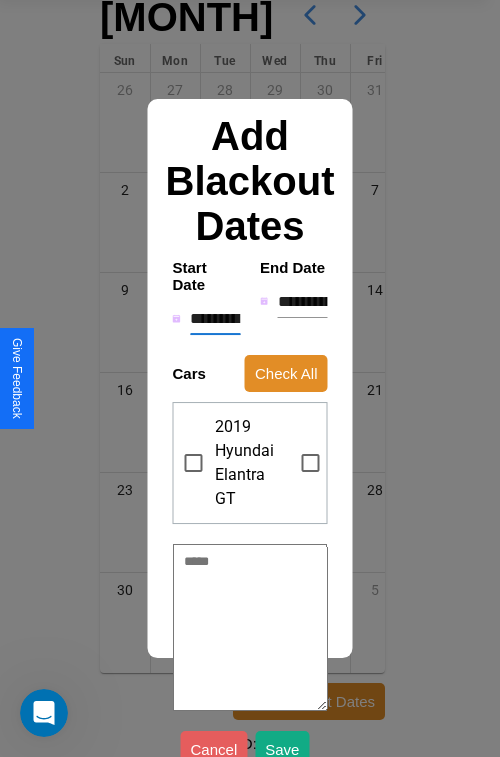 type on "*" 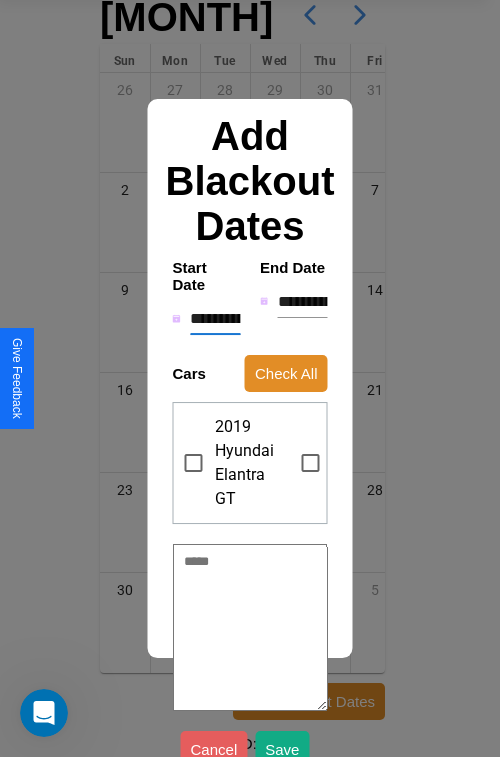 type on "*" 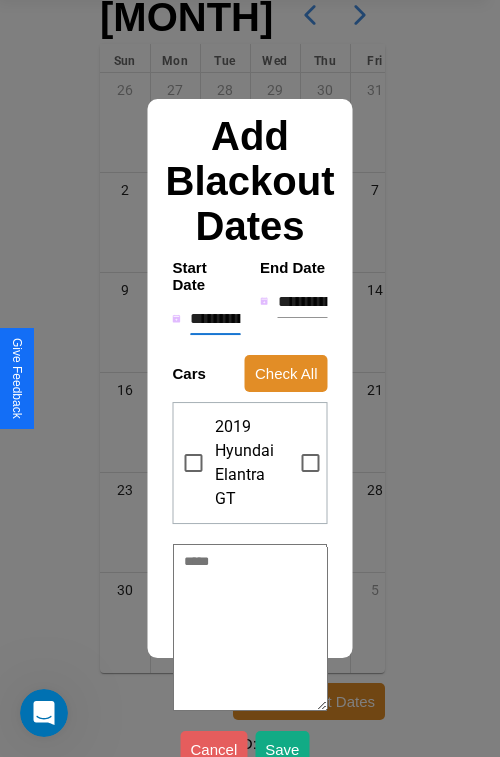 type on "*" 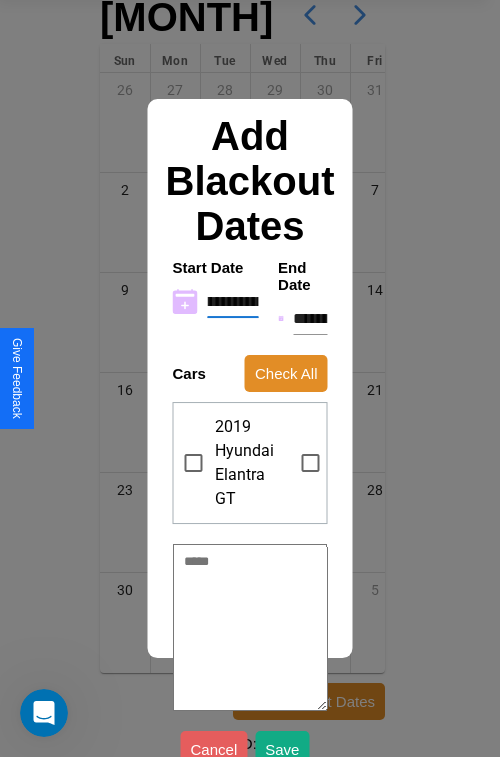 type on "**********" 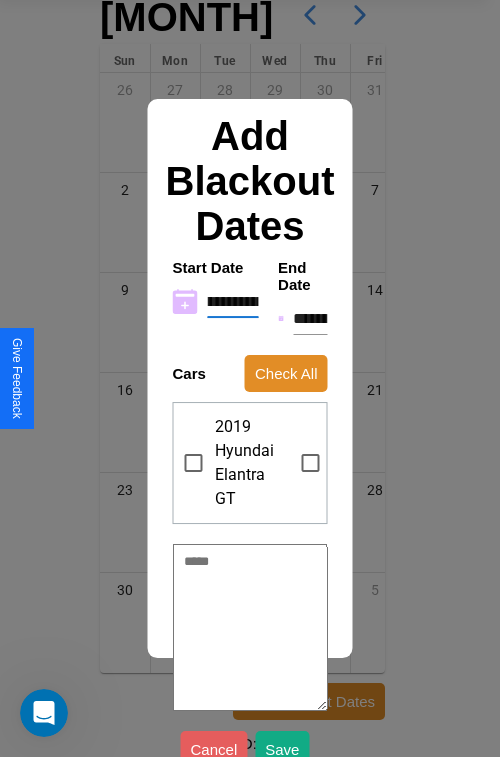 type on "*" 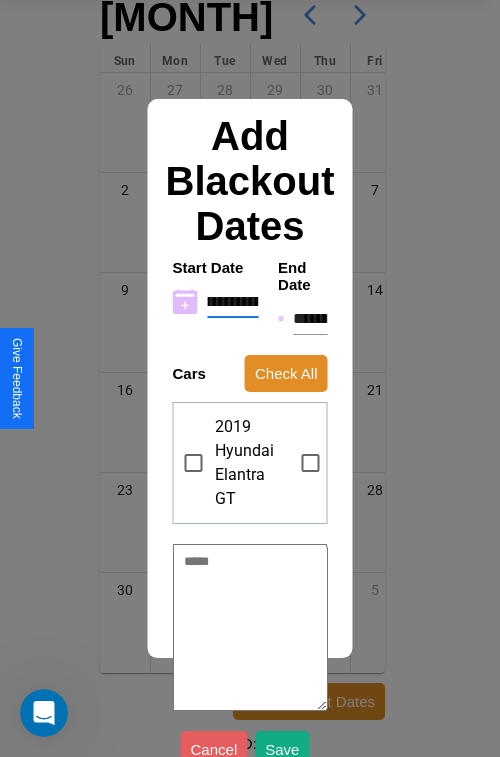 type on "**********" 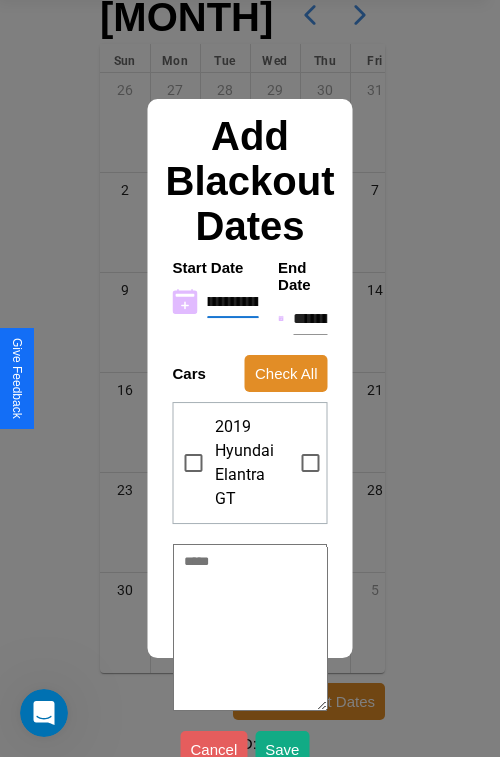 type on "*" 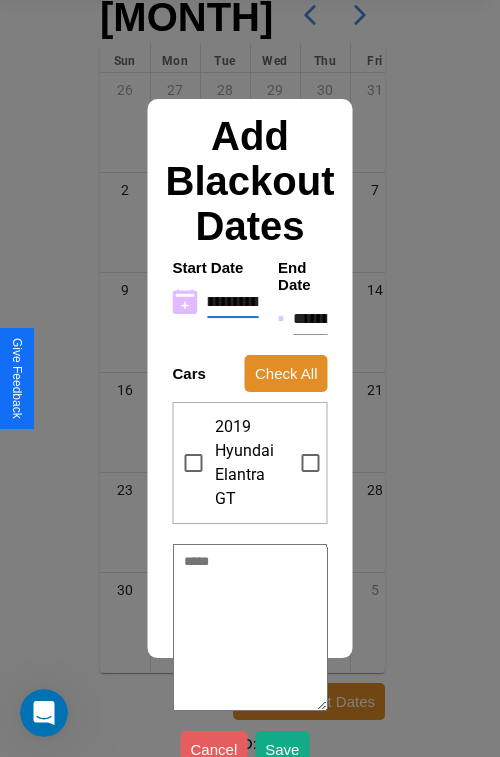 type on "**********" 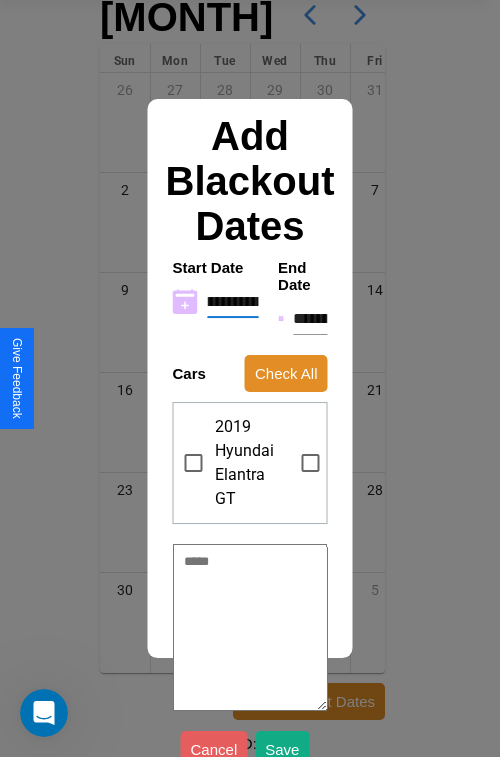 type on "*" 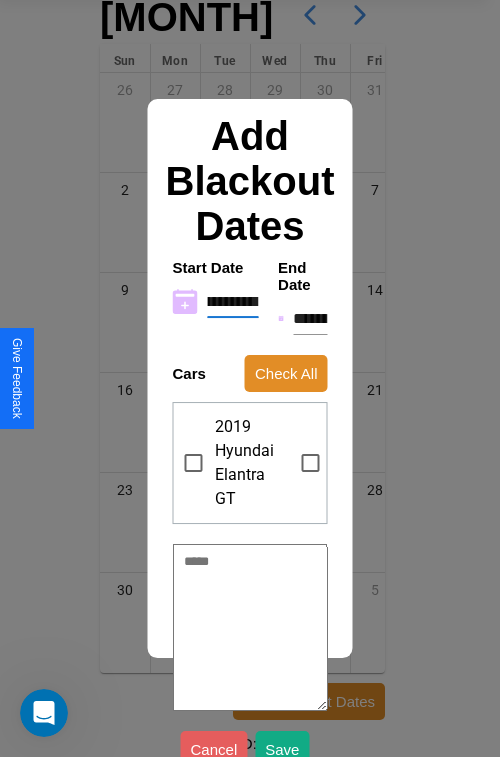 type on "**********" 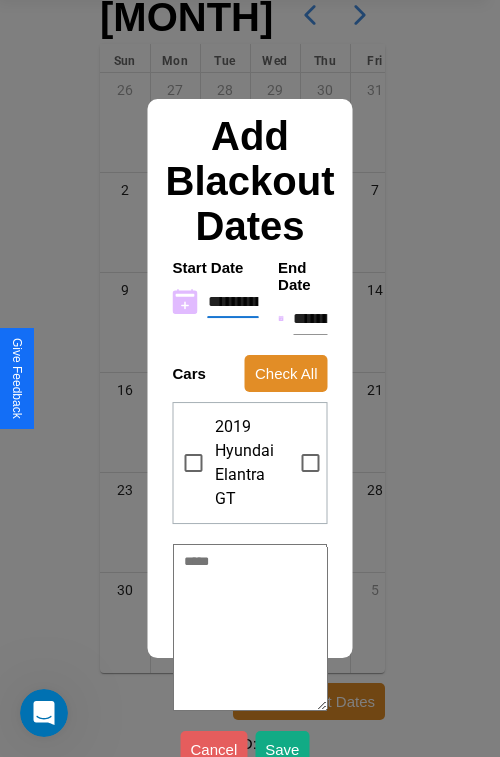 click on "**********" at bounding box center [310, 319] 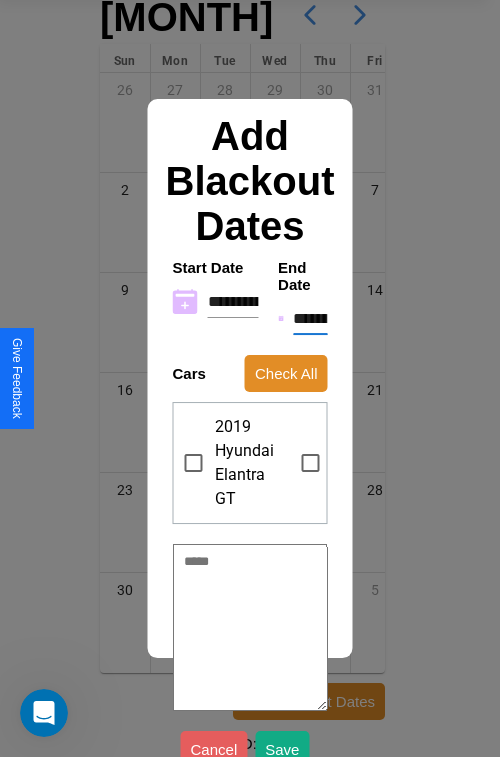 type on "********" 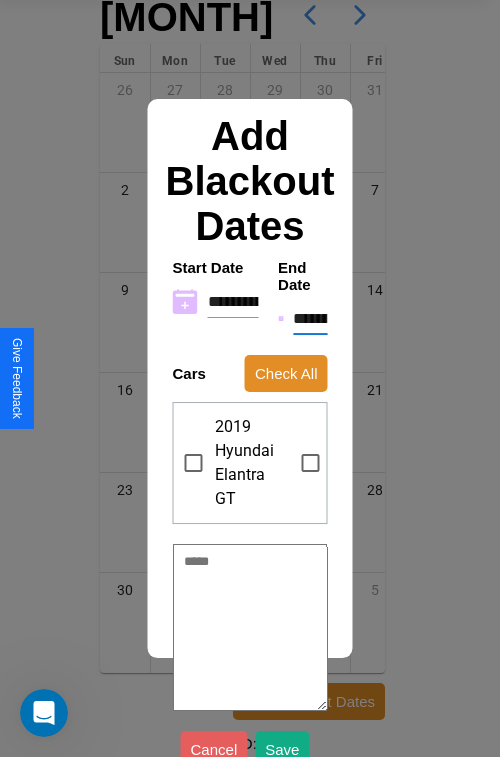 type on "*" 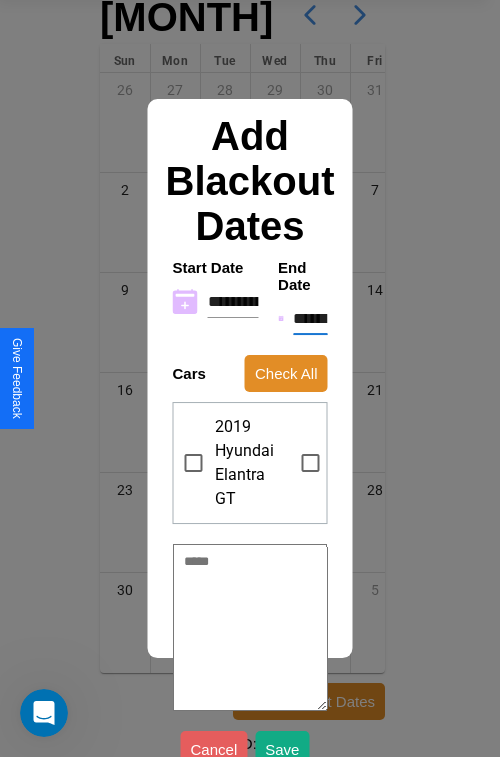 type on "*" 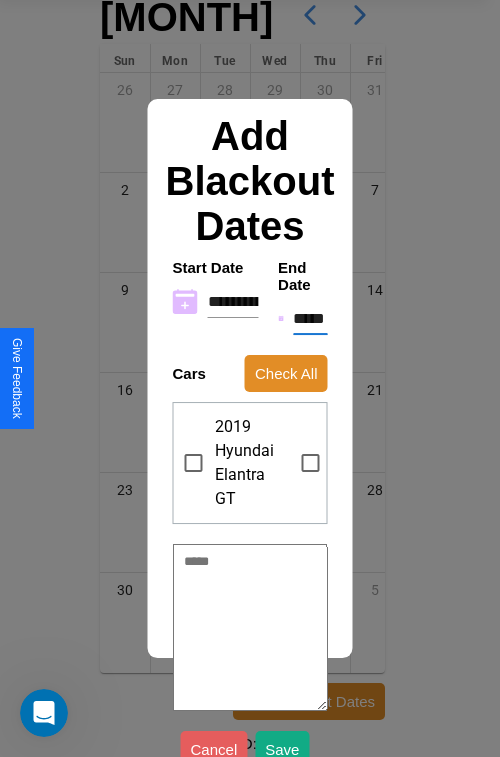 type on "*" 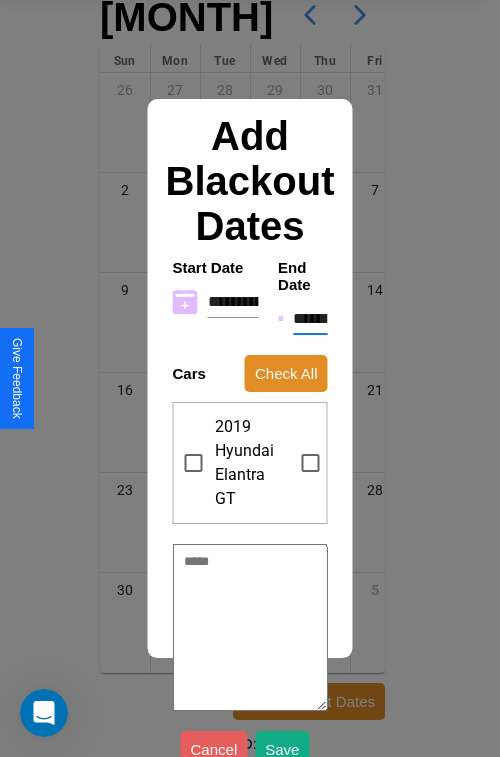 type on "*" 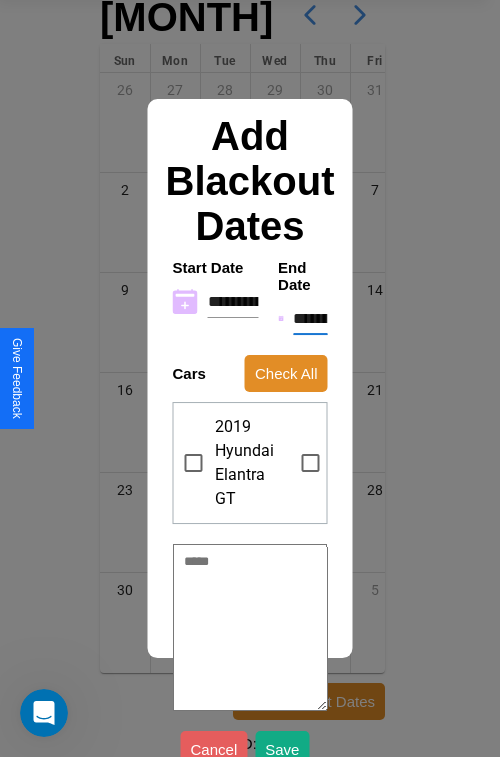 type on "*" 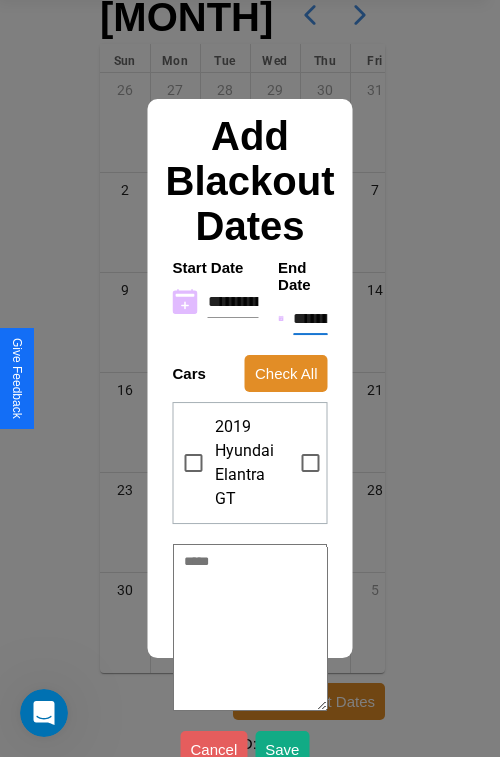 type on "*" 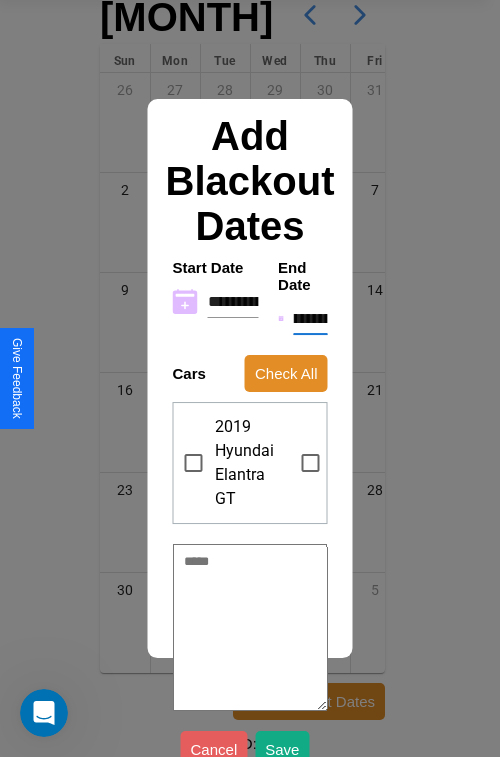 type on "**********" 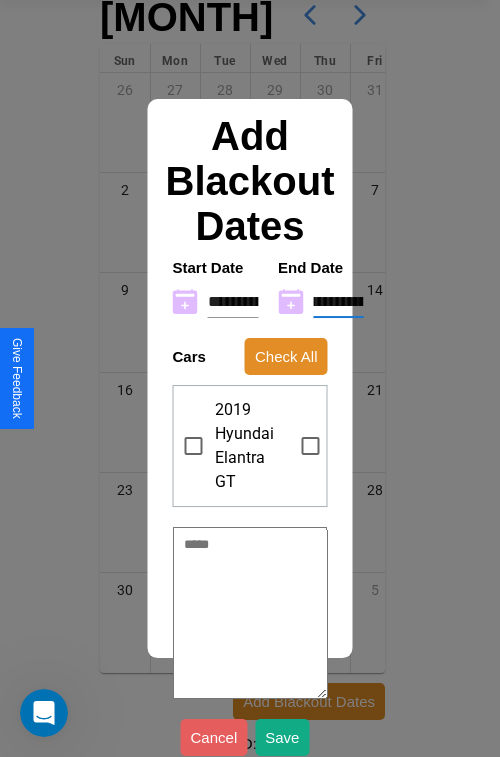 type on "**********" 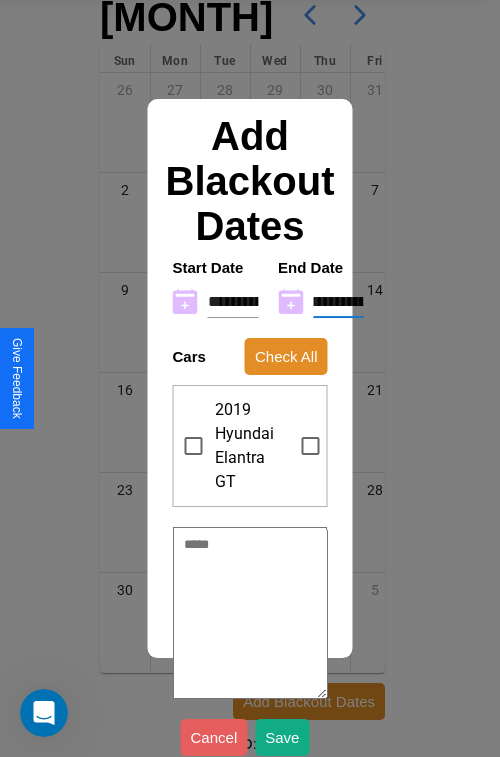 type on "*" 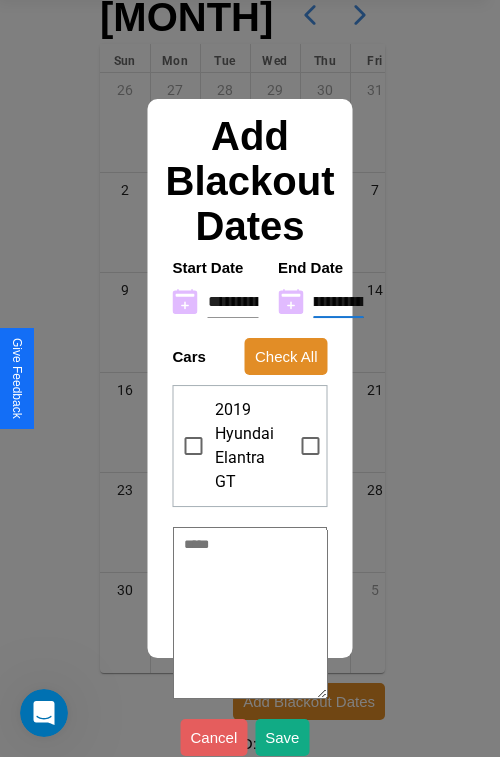type on "**********" 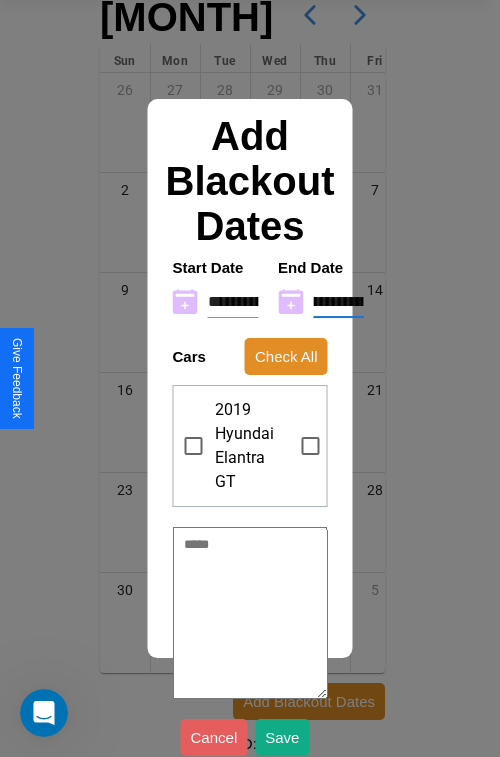 type on "*" 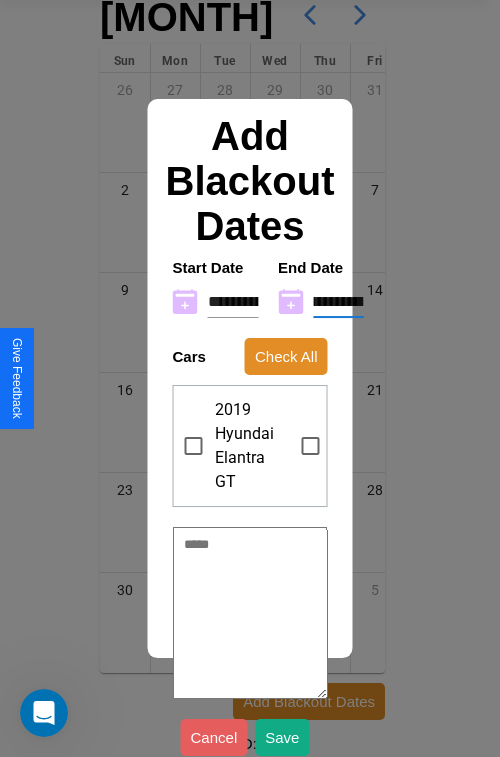 scroll, scrollTop: 6, scrollLeft: 62, axis: both 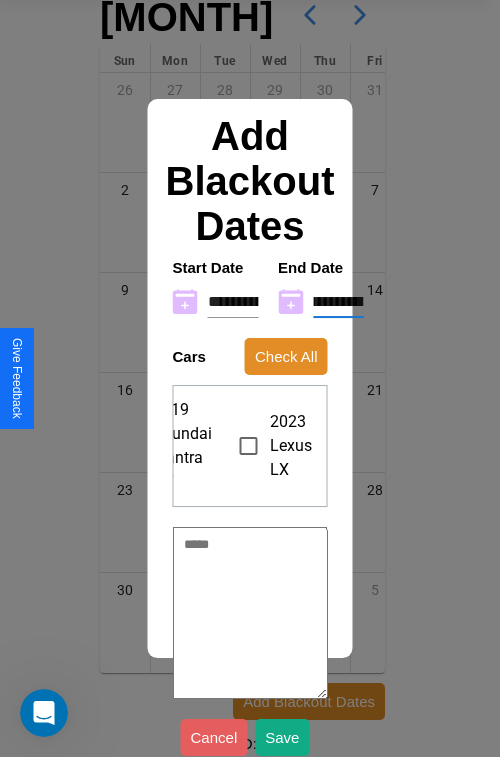 type on "**********" 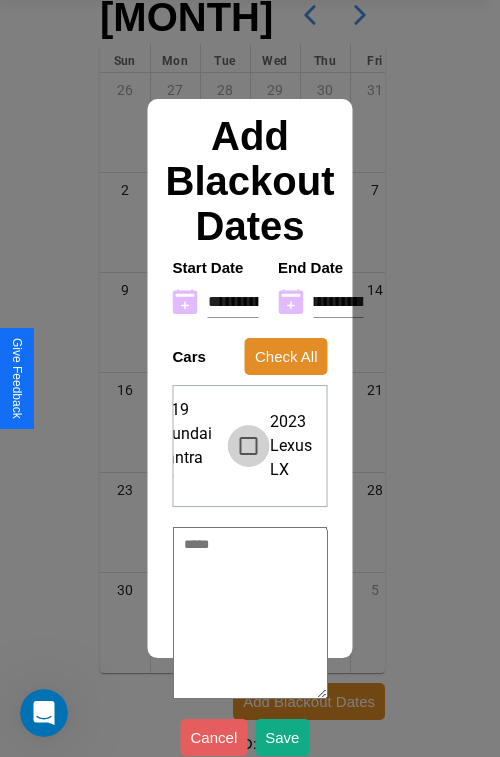 scroll, scrollTop: 0, scrollLeft: 0, axis: both 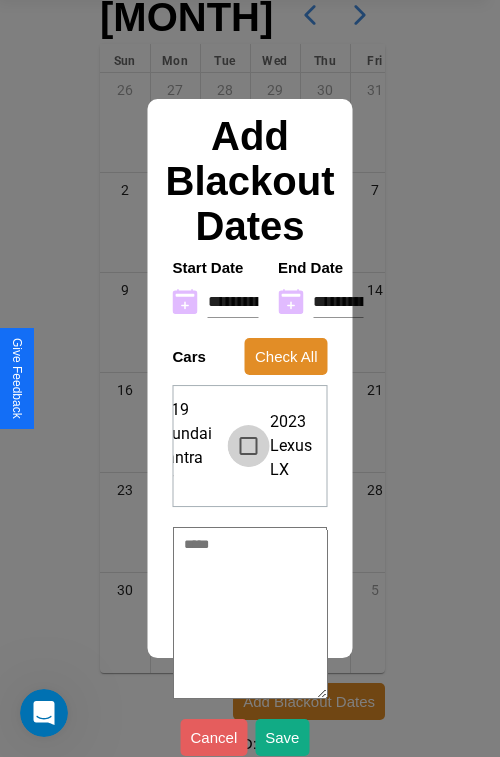 type on "*" 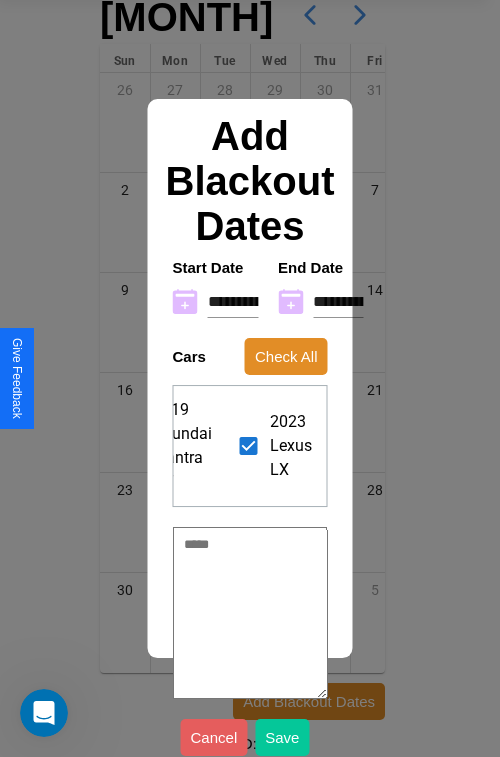 click on "Save" at bounding box center [282, 737] 